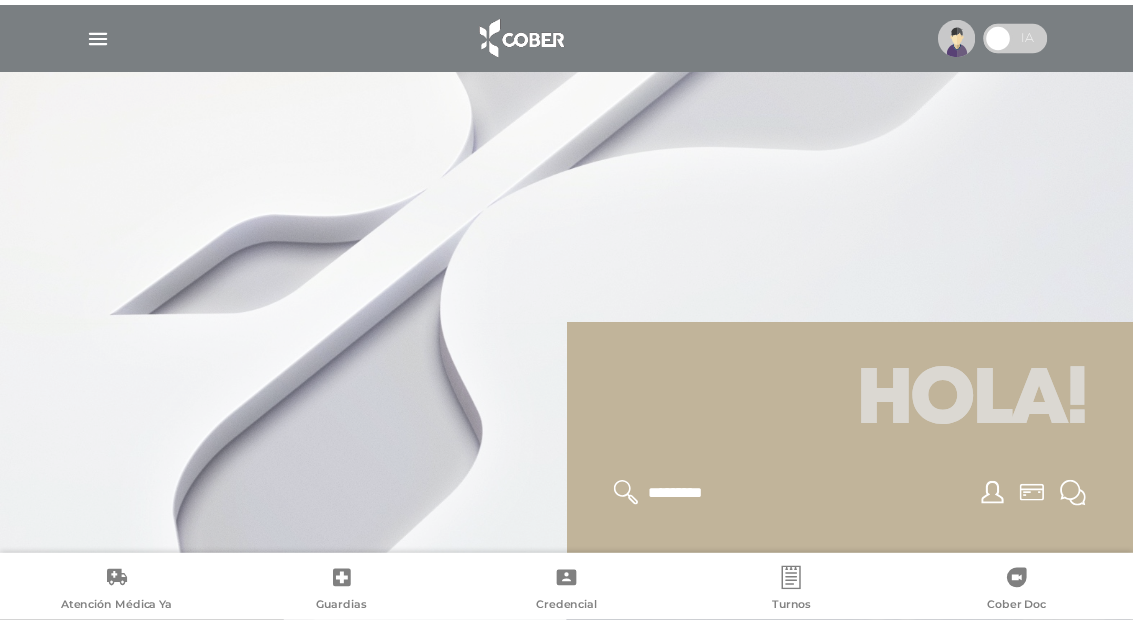 scroll, scrollTop: 0, scrollLeft: 0, axis: both 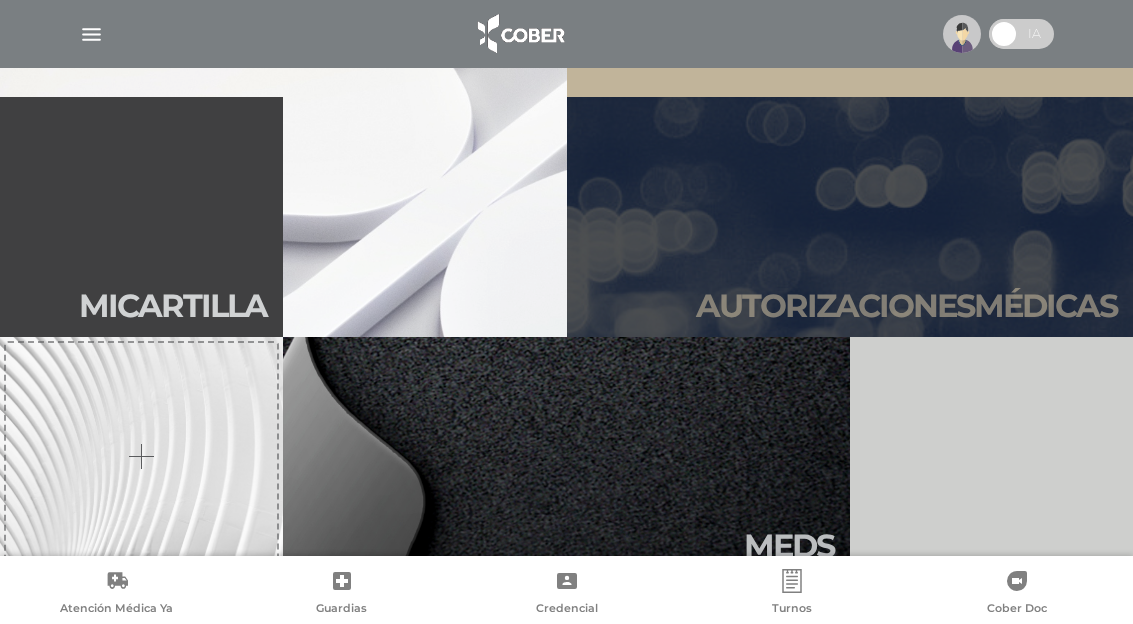click on "Autori zaciones  médicas" at bounding box center (850, 217) 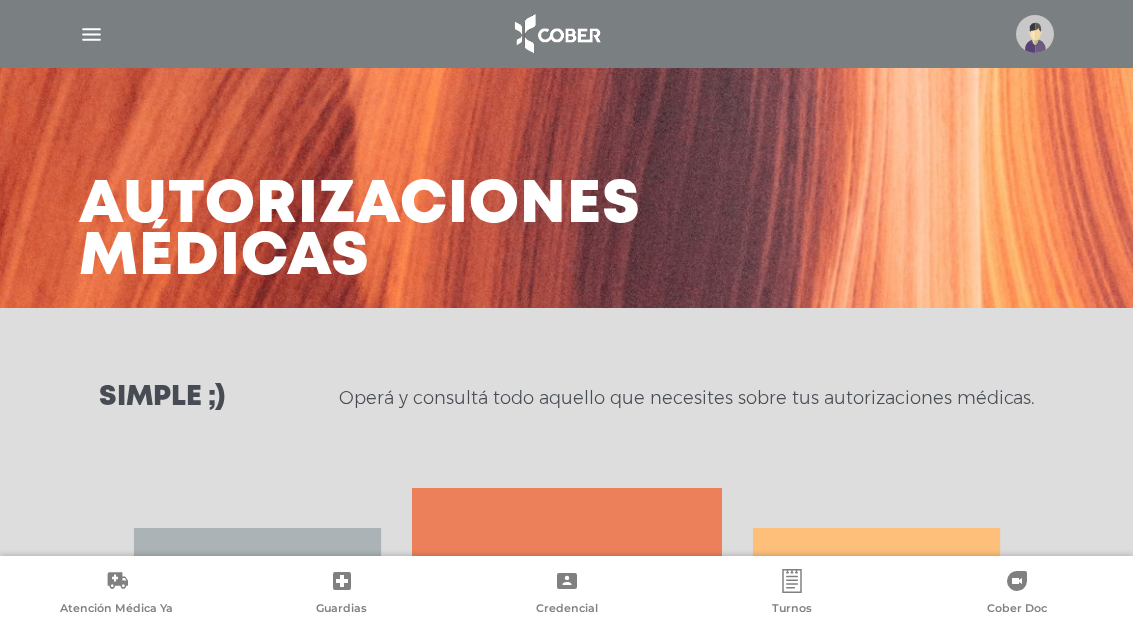 scroll, scrollTop: 0, scrollLeft: 0, axis: both 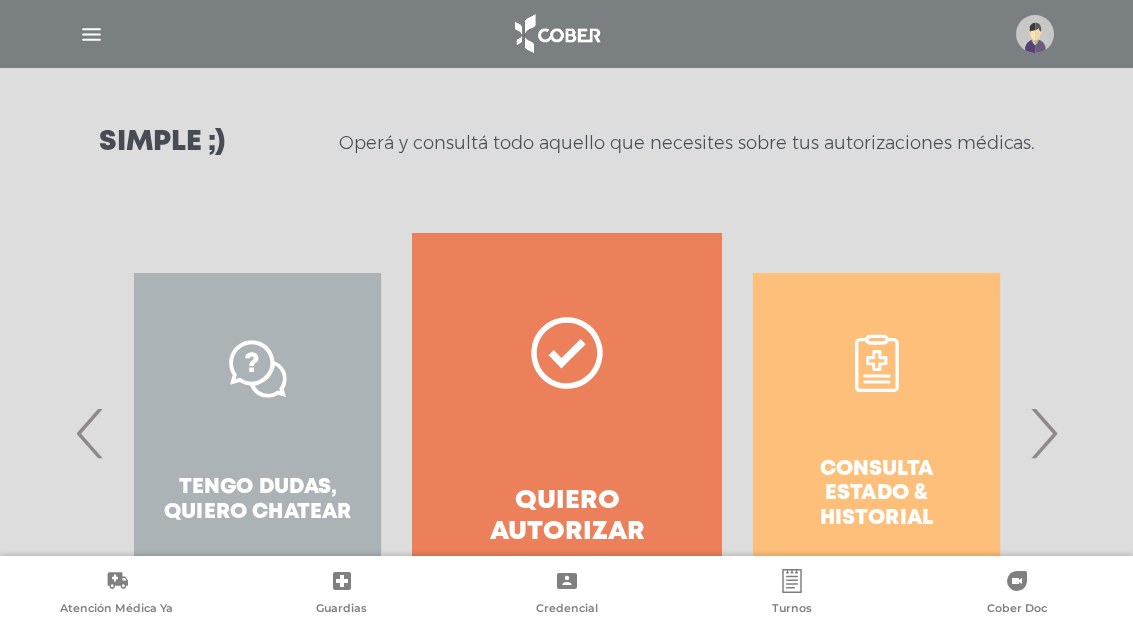 click on "›" at bounding box center (1043, 433) 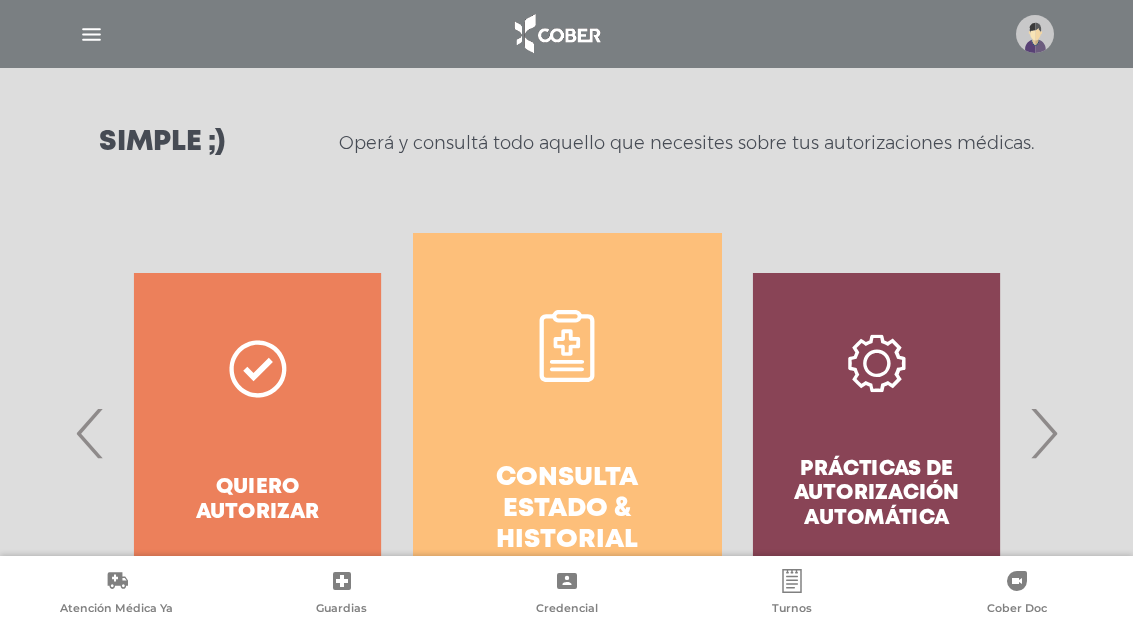 click on "Consulta estado & historial" at bounding box center (567, 433) 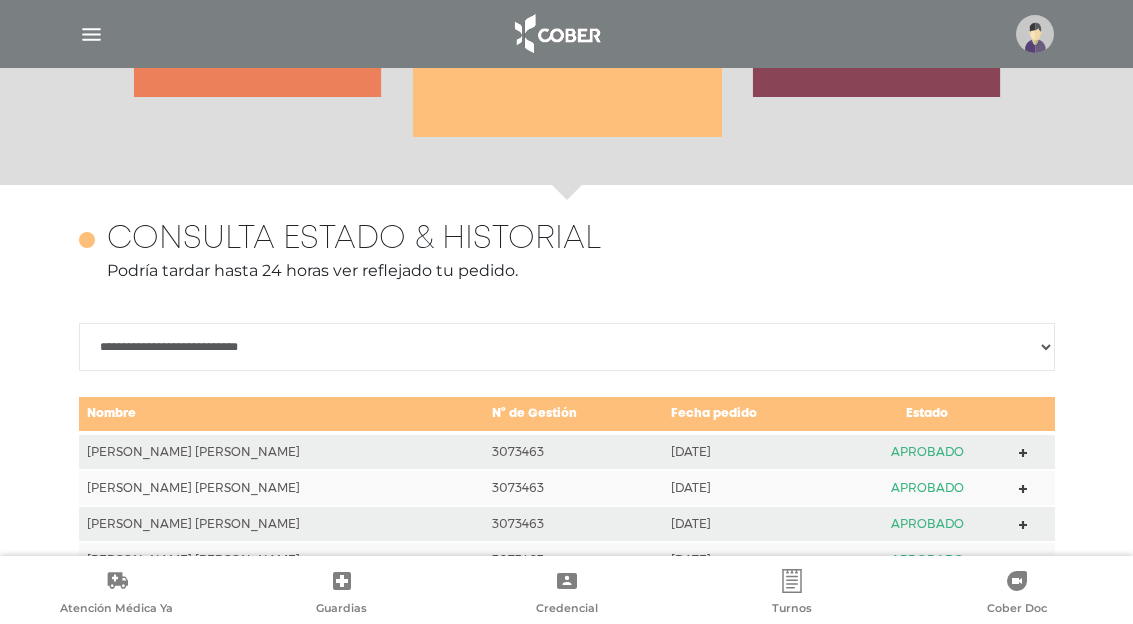 scroll, scrollTop: 888, scrollLeft: 0, axis: vertical 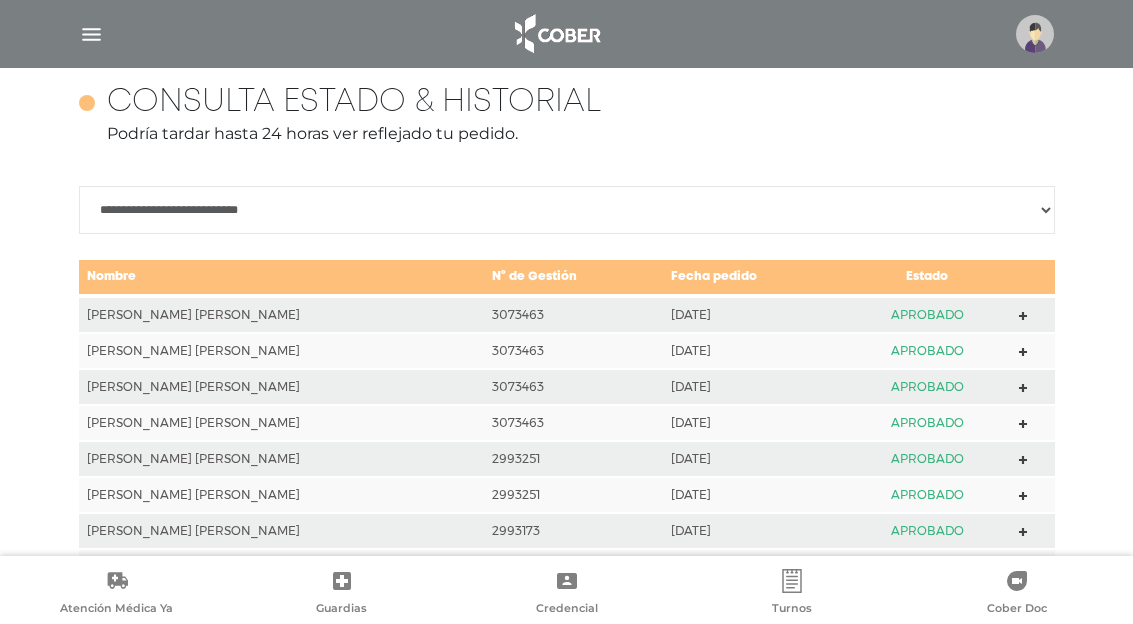 click 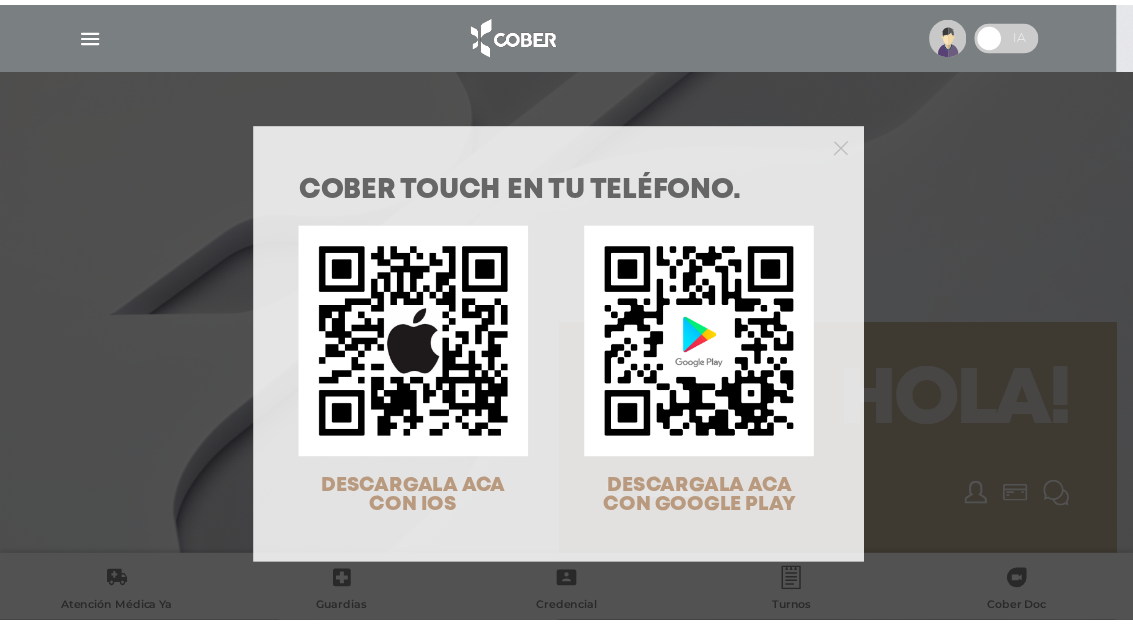 scroll, scrollTop: 0, scrollLeft: 0, axis: both 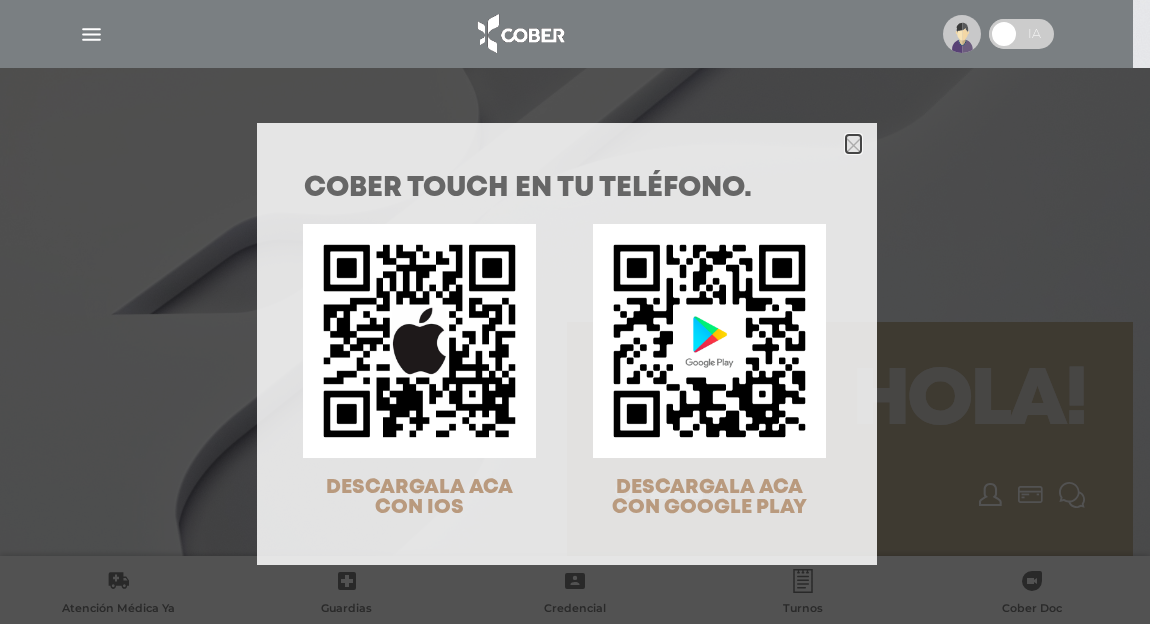 click 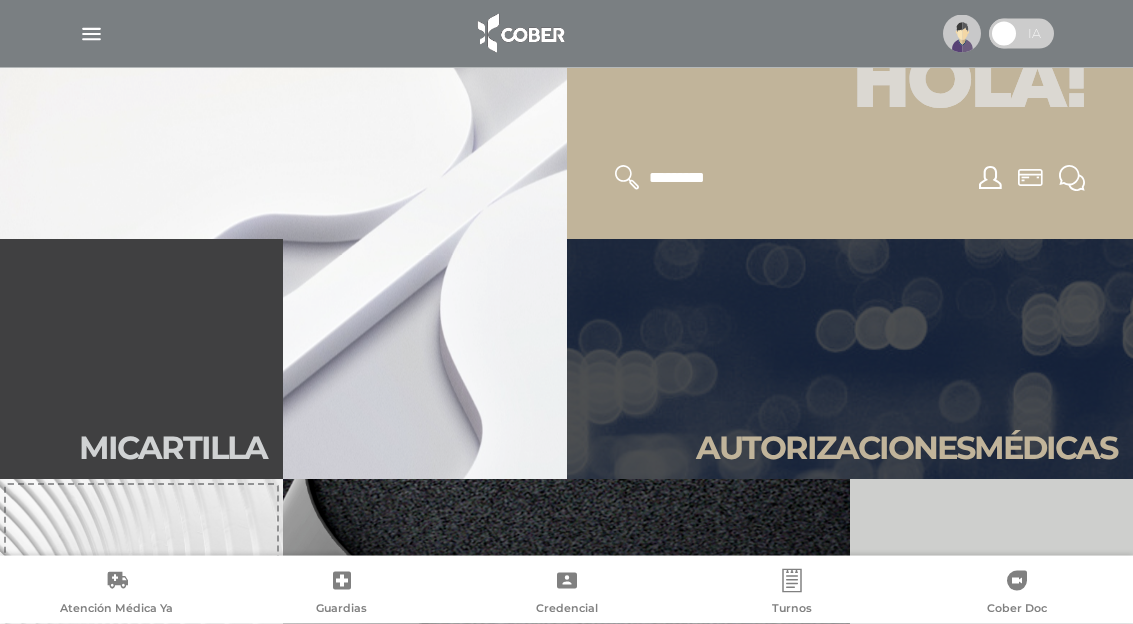 scroll, scrollTop: 357, scrollLeft: 0, axis: vertical 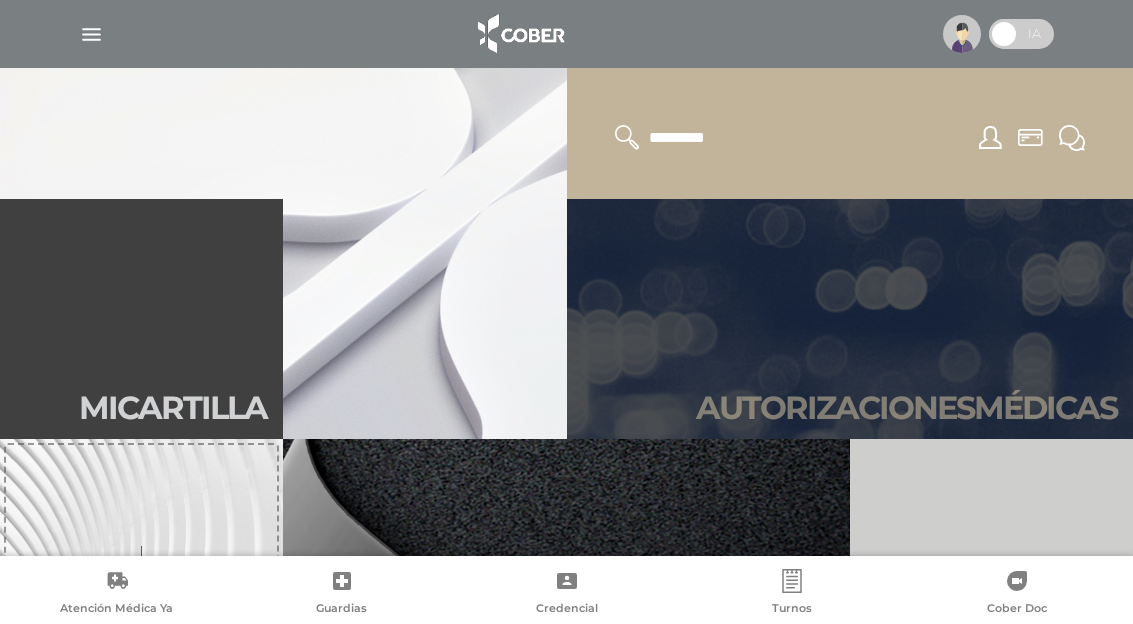click on "Autori zaciones  médicas" at bounding box center (906, 408) 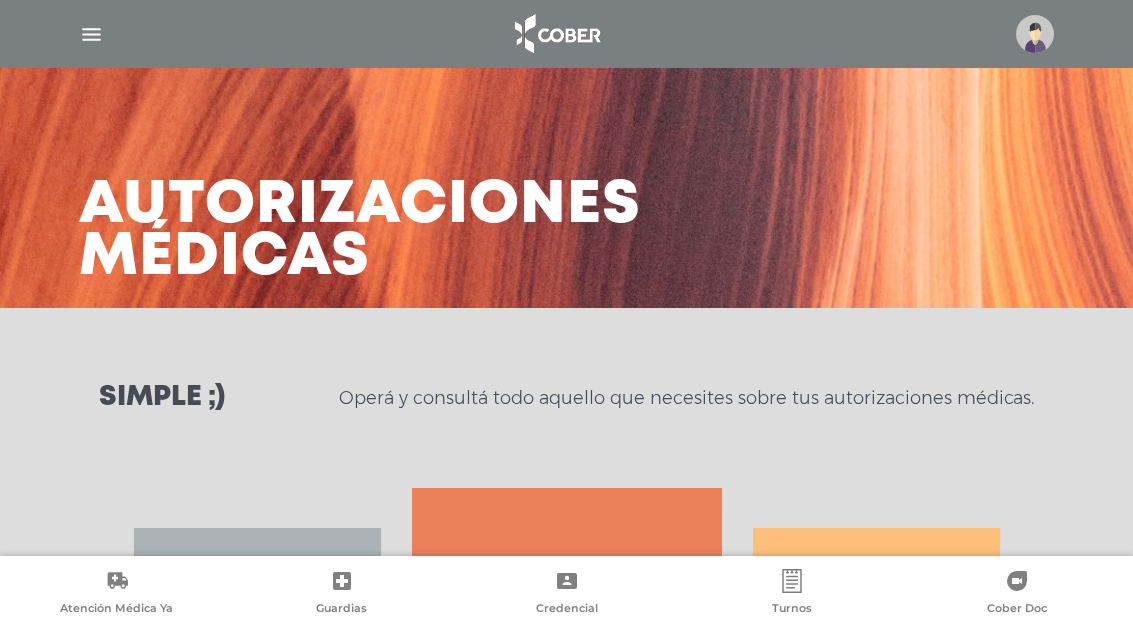 scroll, scrollTop: 0, scrollLeft: 0, axis: both 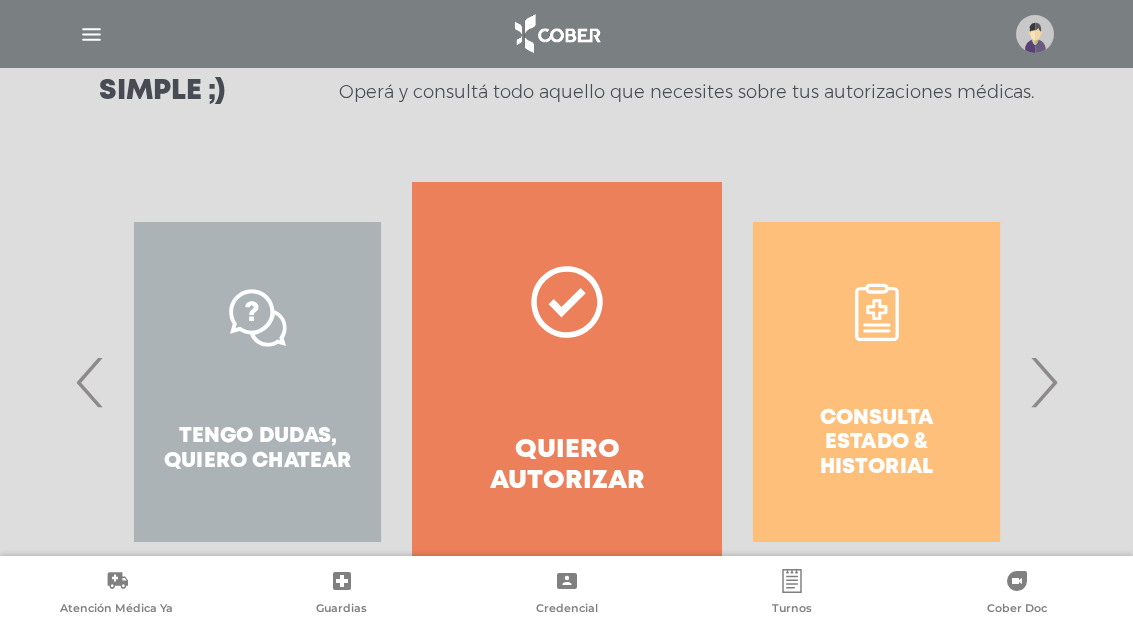 click on "›" at bounding box center (1043, 382) 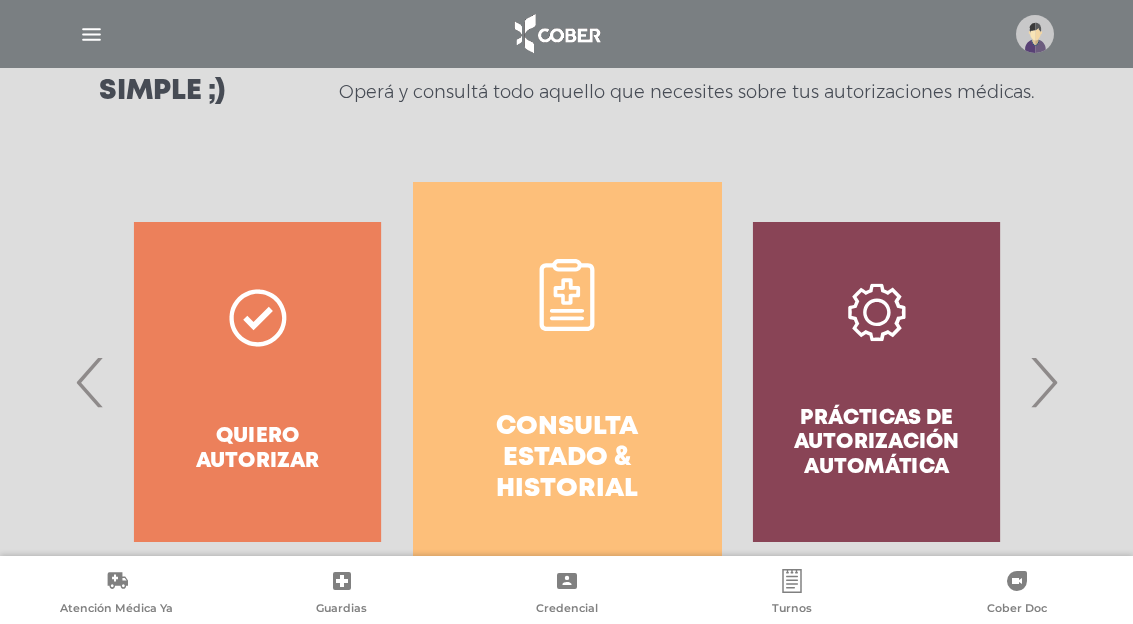 click on "Consulta estado & historial" at bounding box center [567, 459] 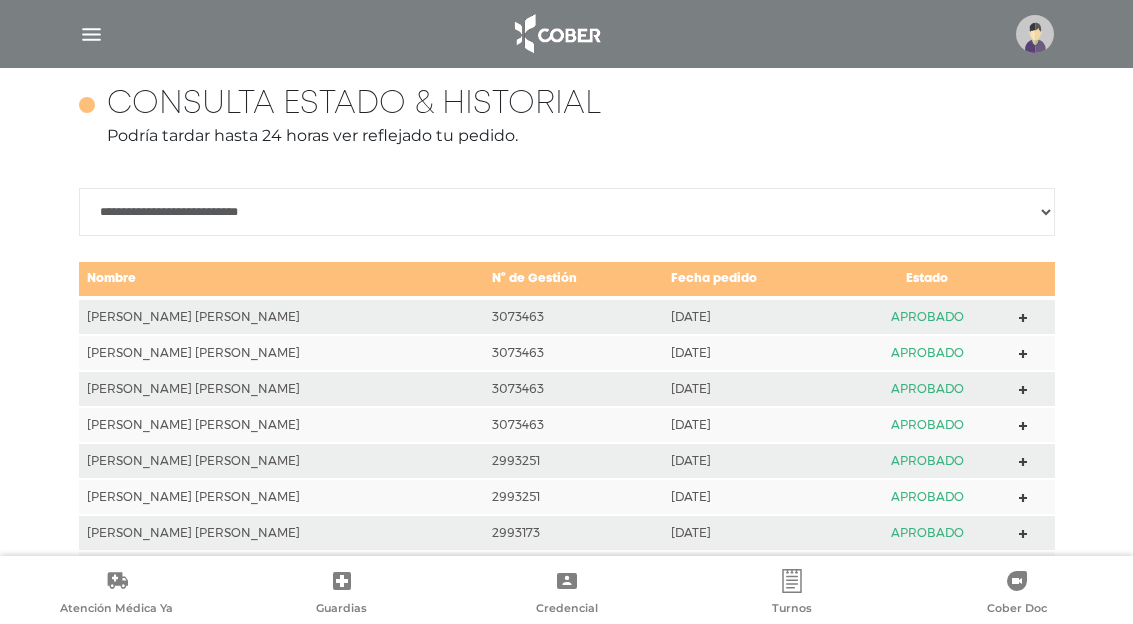 scroll, scrollTop: 888, scrollLeft: 0, axis: vertical 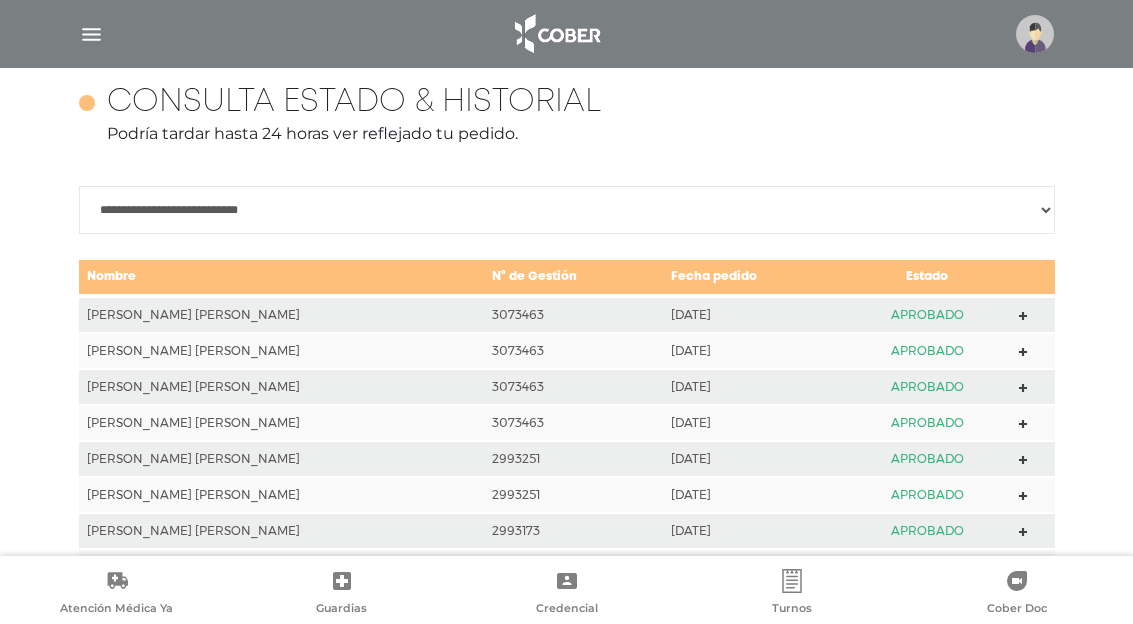 click 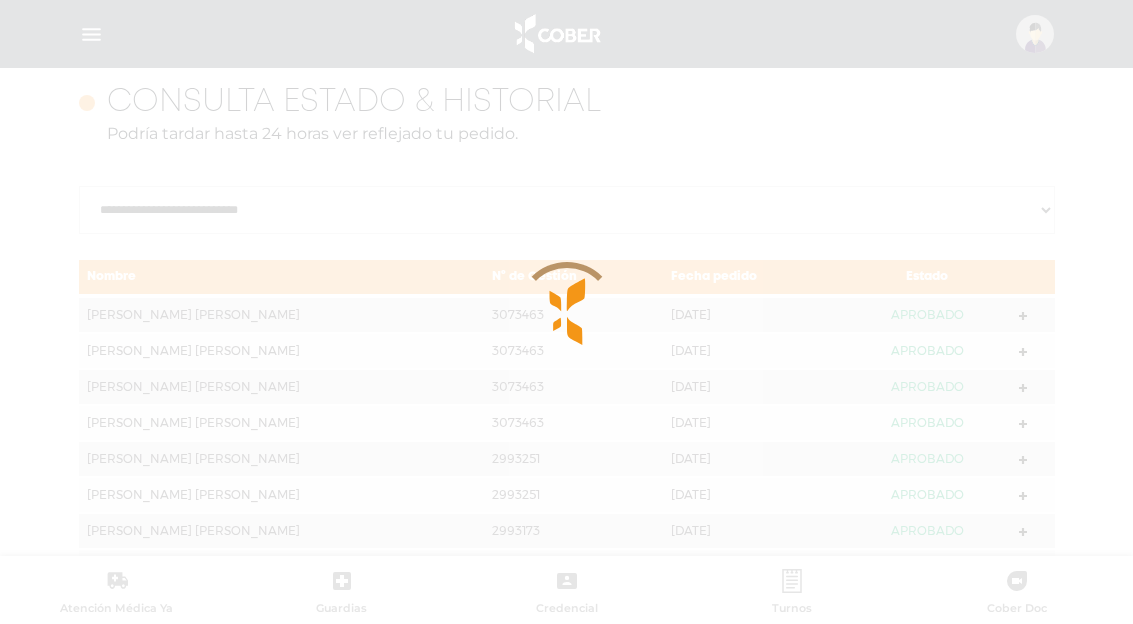 click at bounding box center [566, 312] 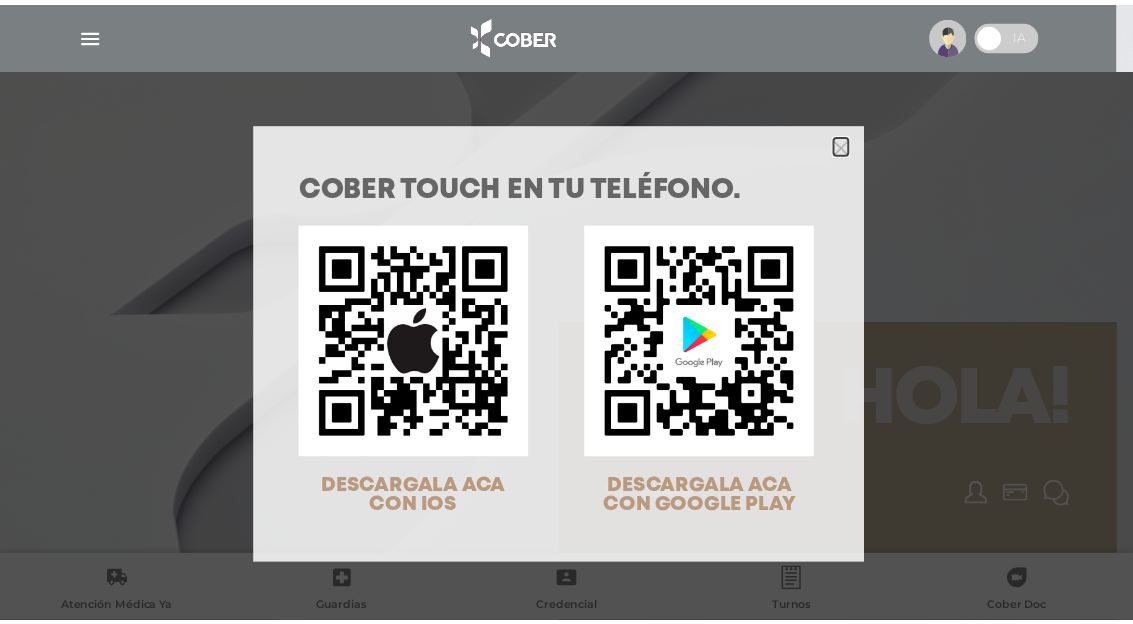scroll, scrollTop: 0, scrollLeft: 0, axis: both 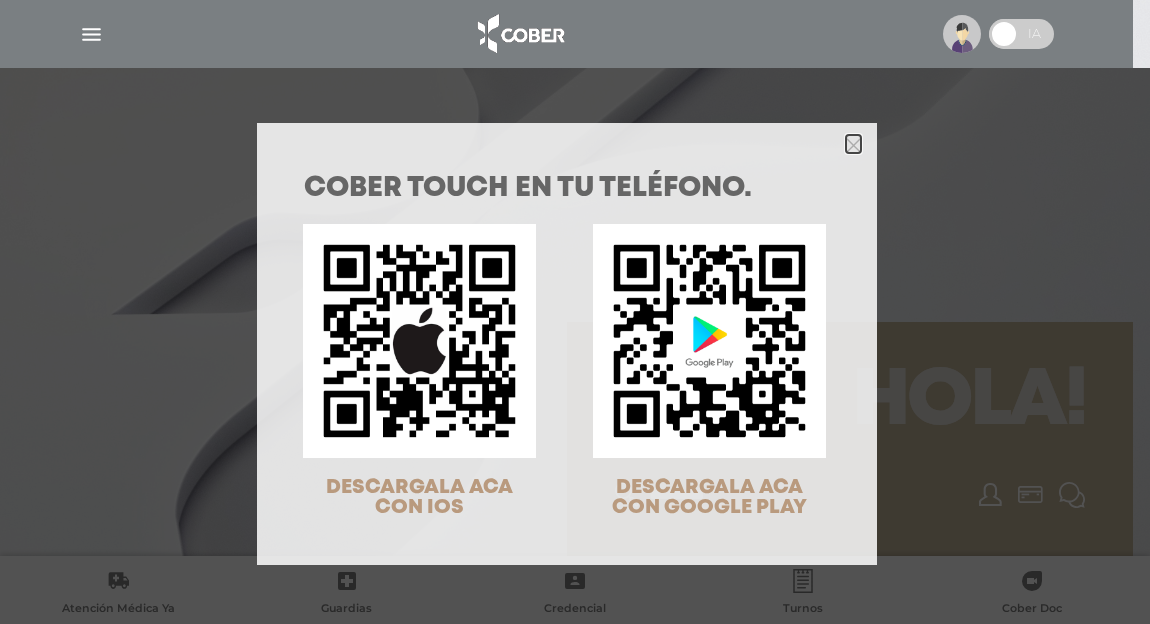 click 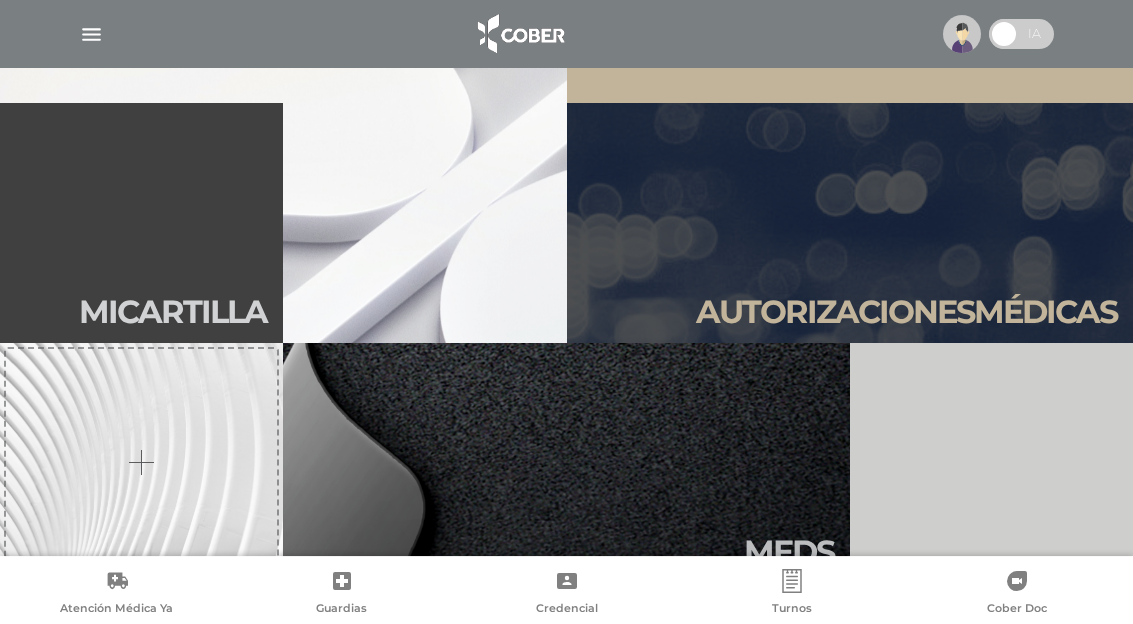 scroll, scrollTop: 459, scrollLeft: 0, axis: vertical 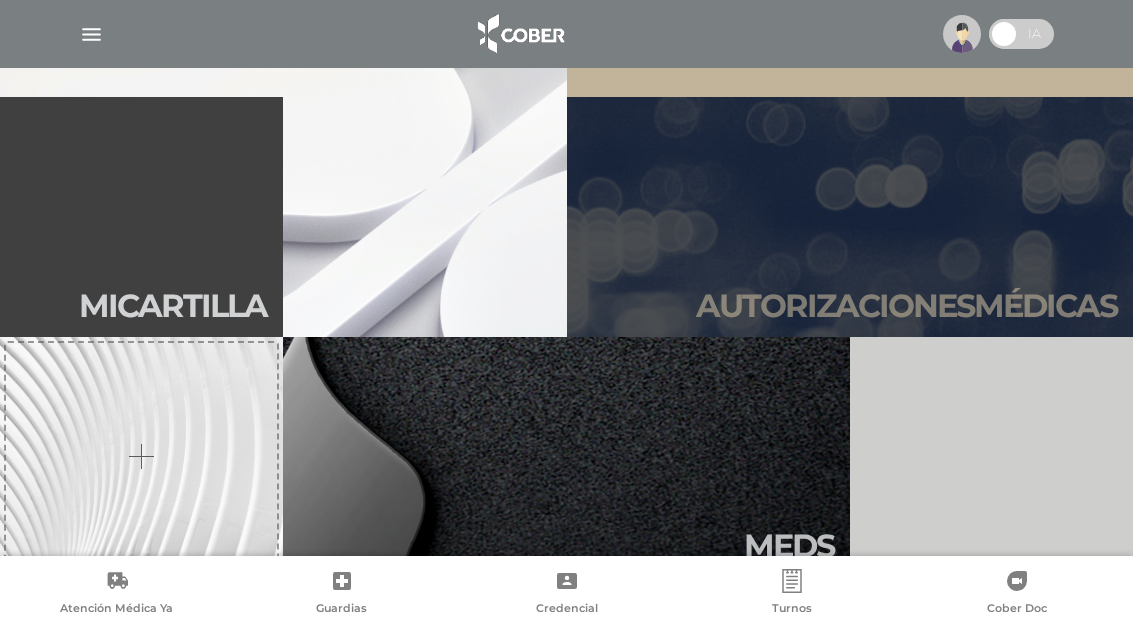 click on "Autori zaciones  médicas" at bounding box center [850, 217] 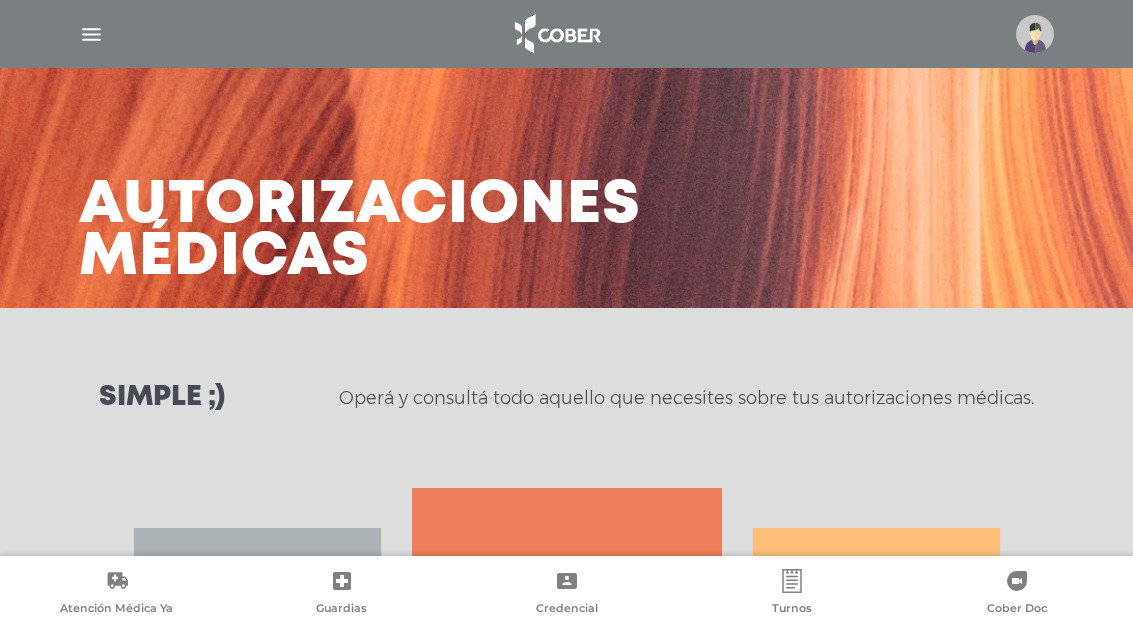 scroll, scrollTop: 0, scrollLeft: 0, axis: both 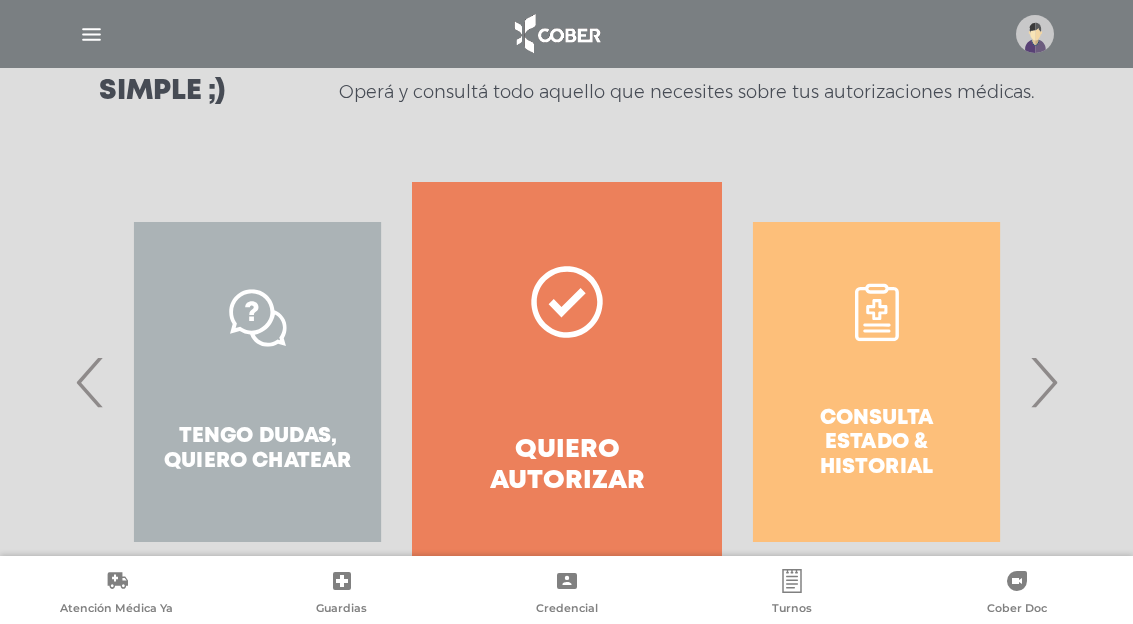 click on "›" at bounding box center [1043, 382] 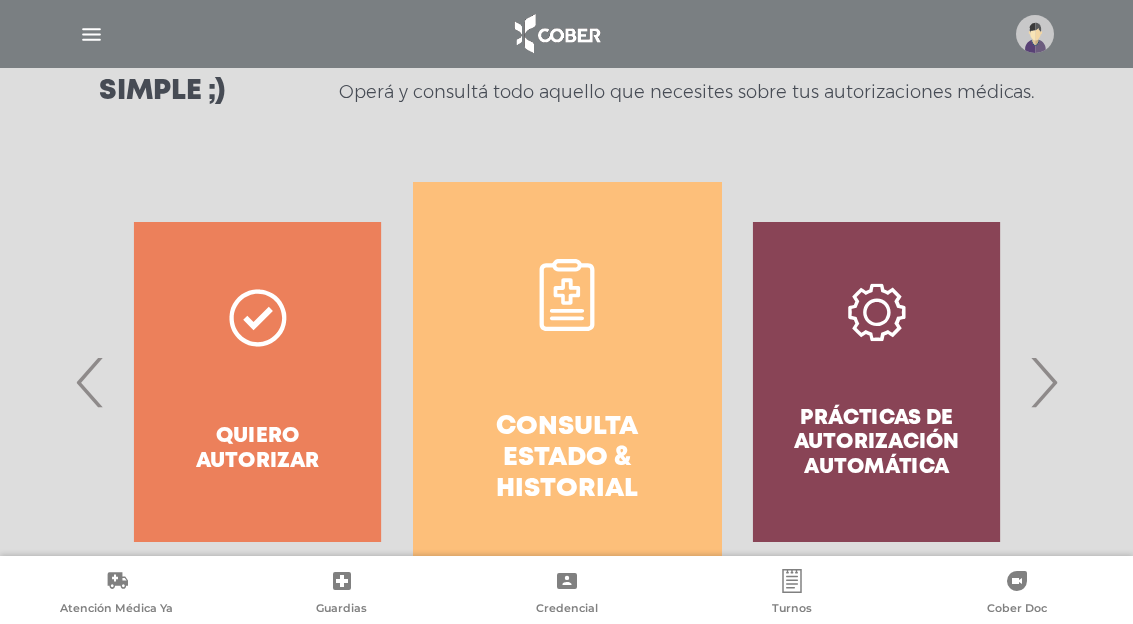 click on "Consulta estado & historial" at bounding box center [567, 459] 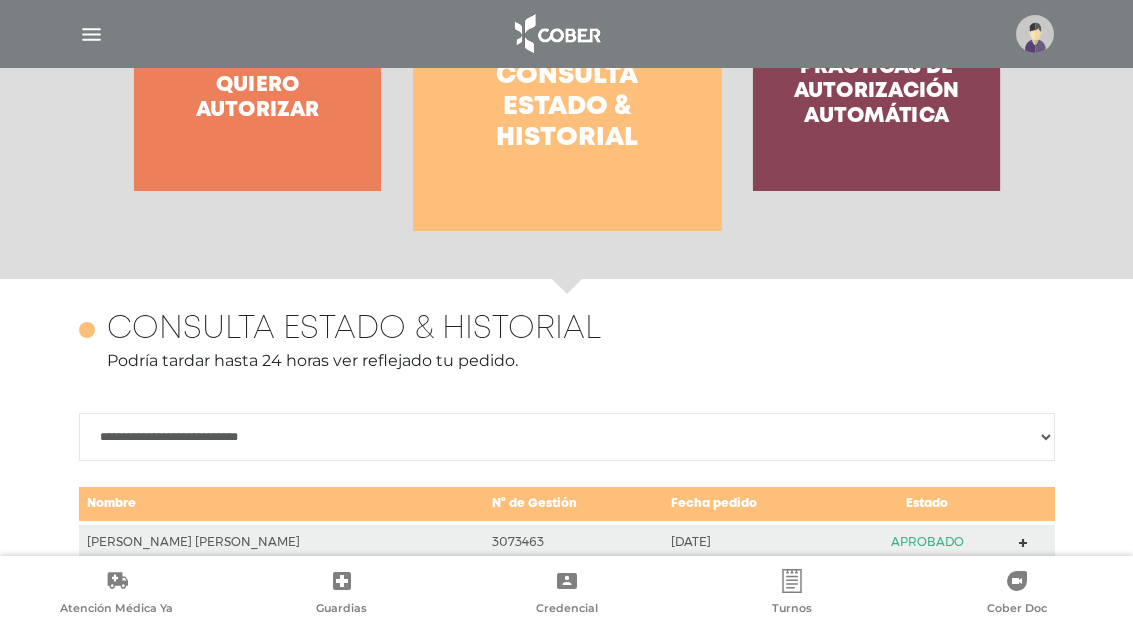 scroll, scrollTop: 888, scrollLeft: 0, axis: vertical 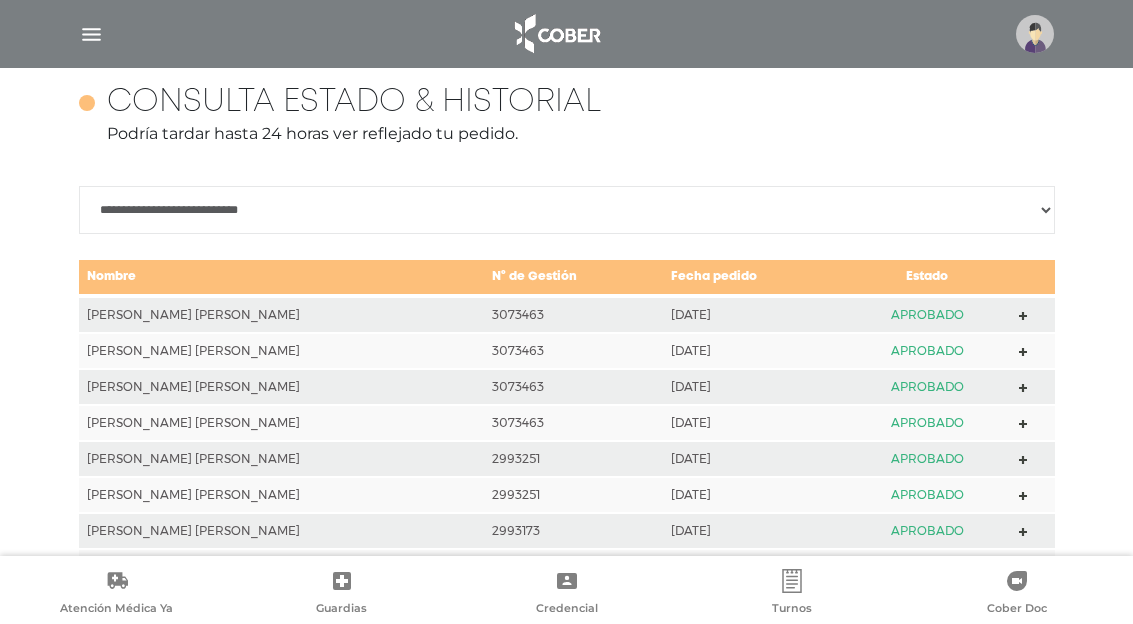 click at bounding box center [1023, 386] 